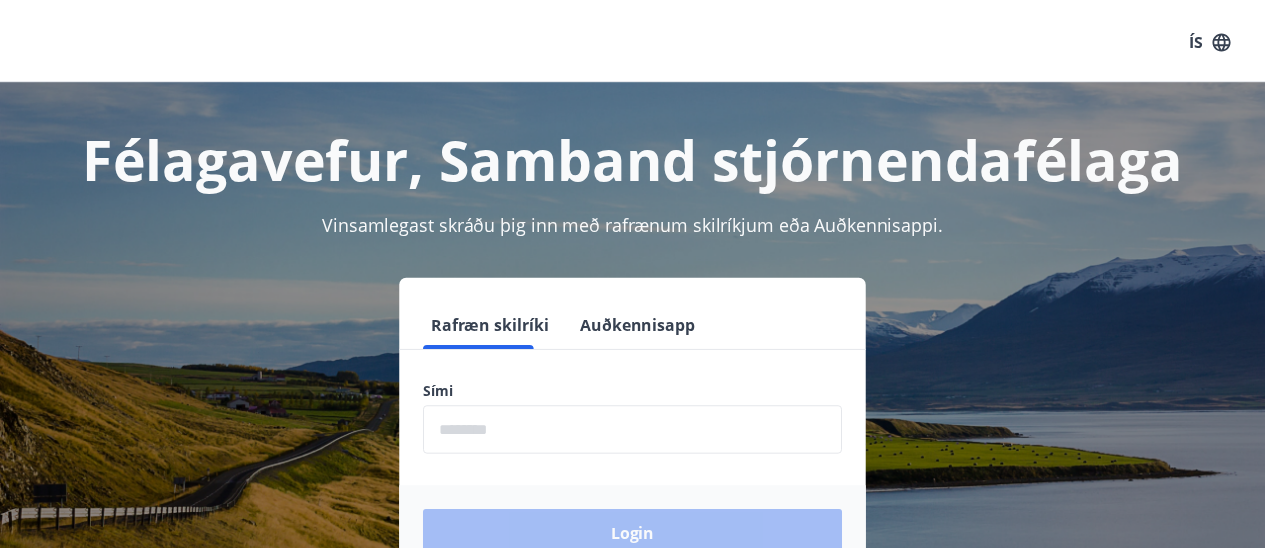 scroll, scrollTop: 0, scrollLeft: 0, axis: both 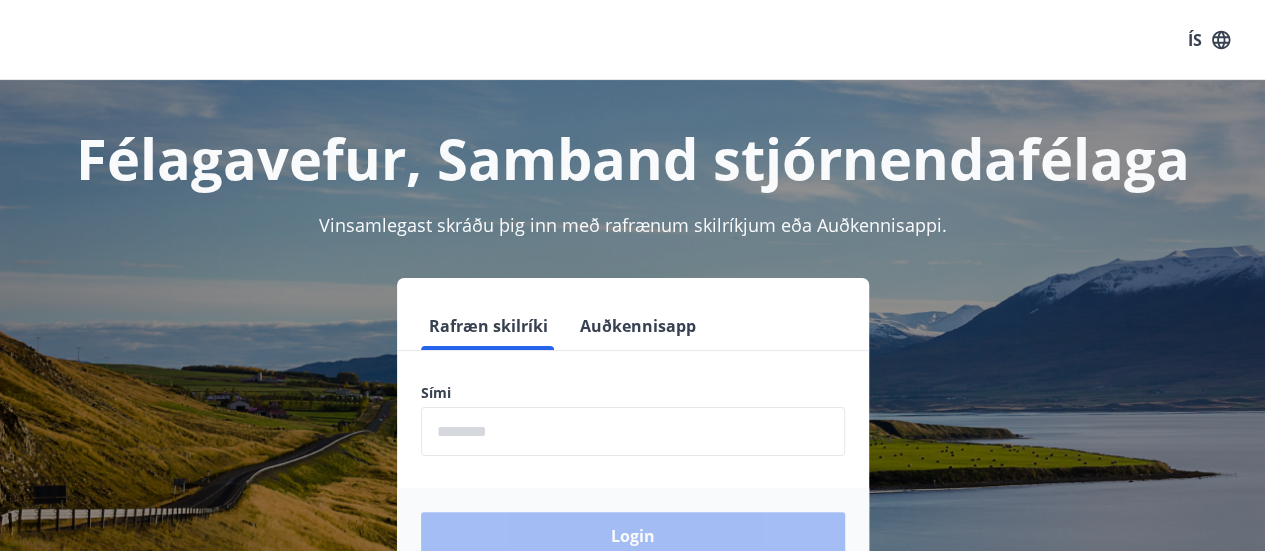 click at bounding box center [633, 431] 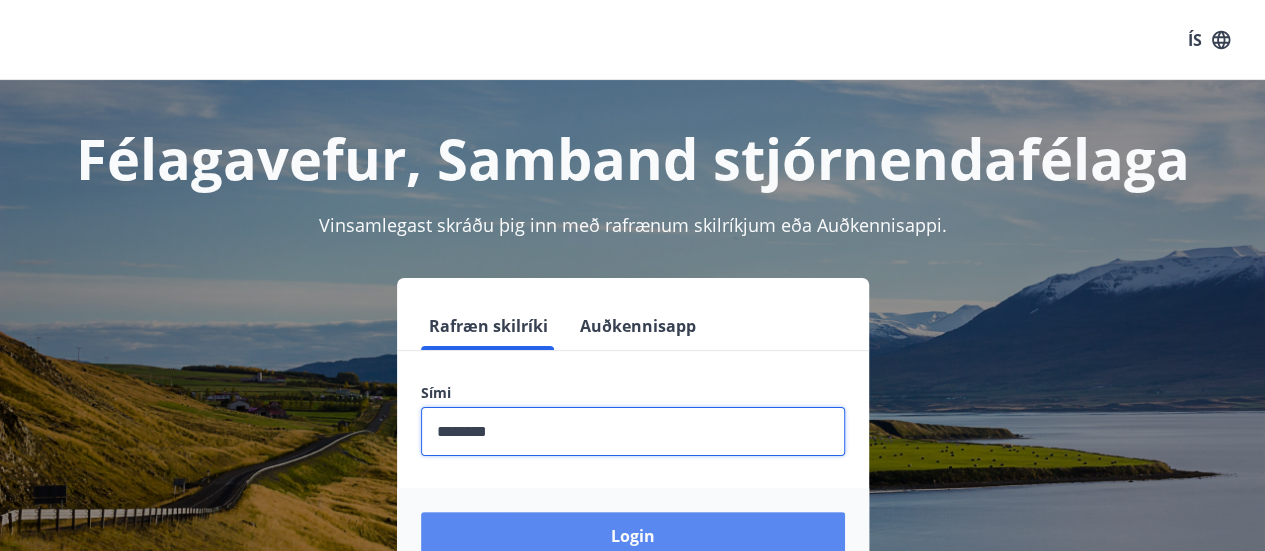 type on "********" 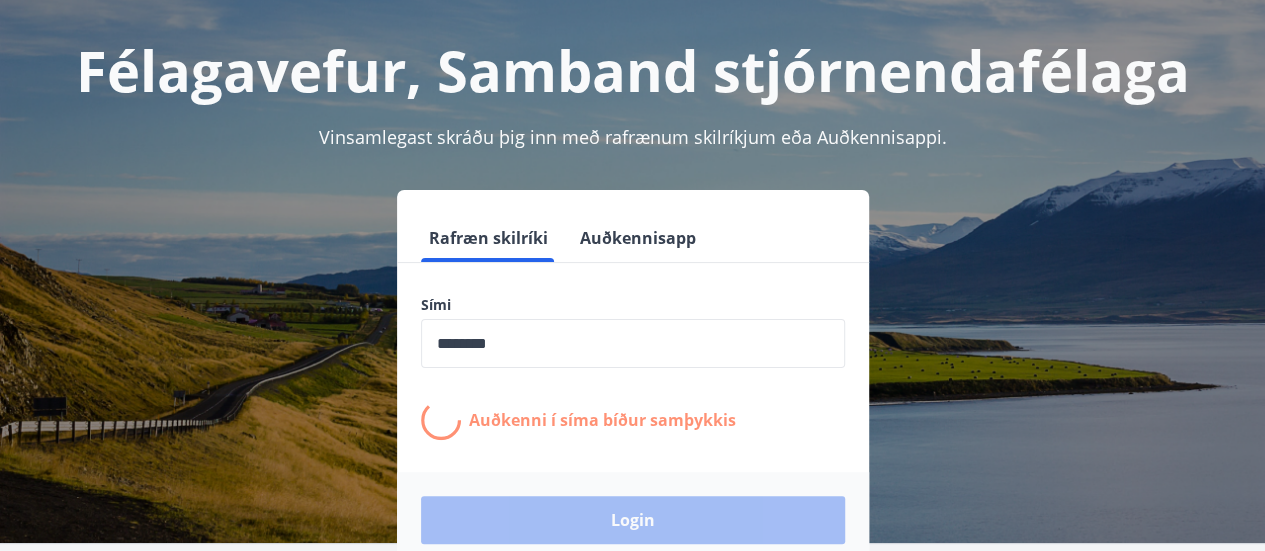 scroll, scrollTop: 105, scrollLeft: 0, axis: vertical 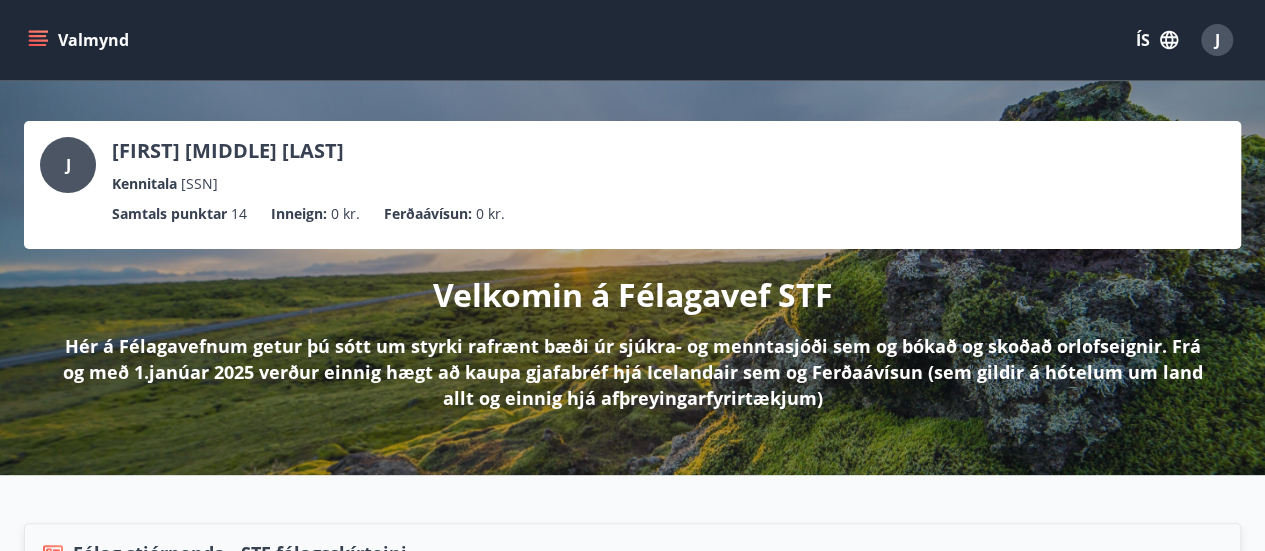 click 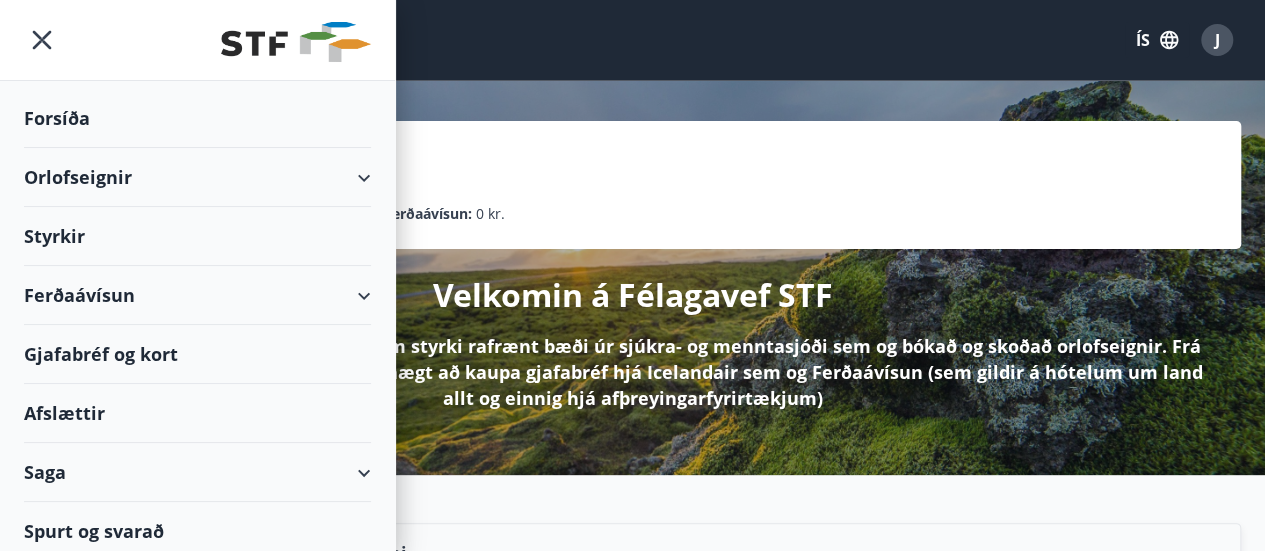 click on "Orlofseignir" at bounding box center (197, 177) 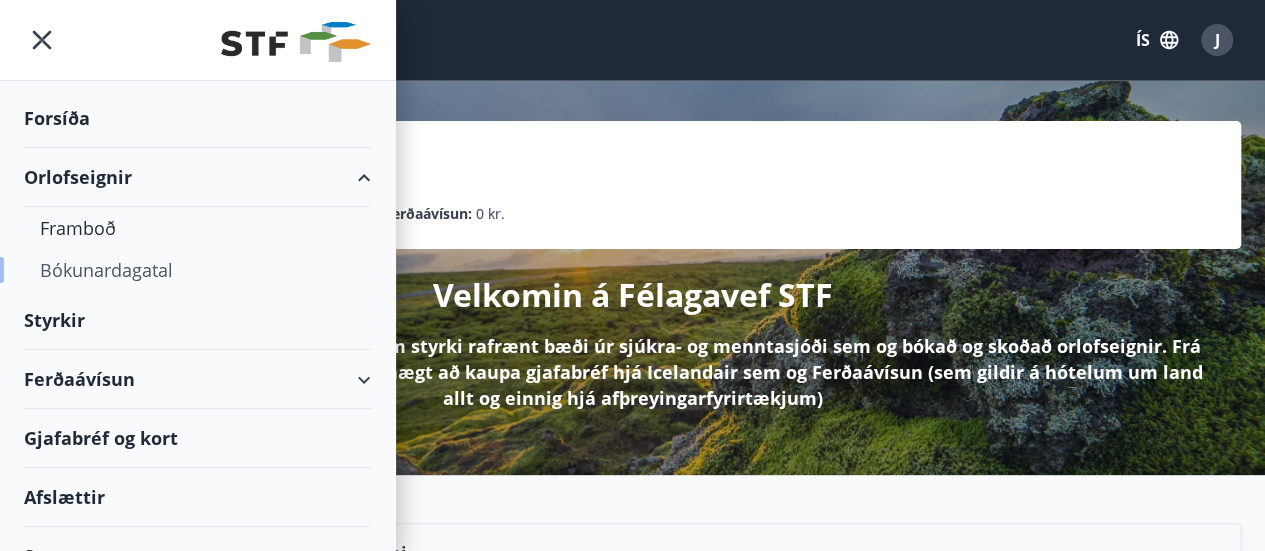 click on "Bókunardagatal" at bounding box center (197, 270) 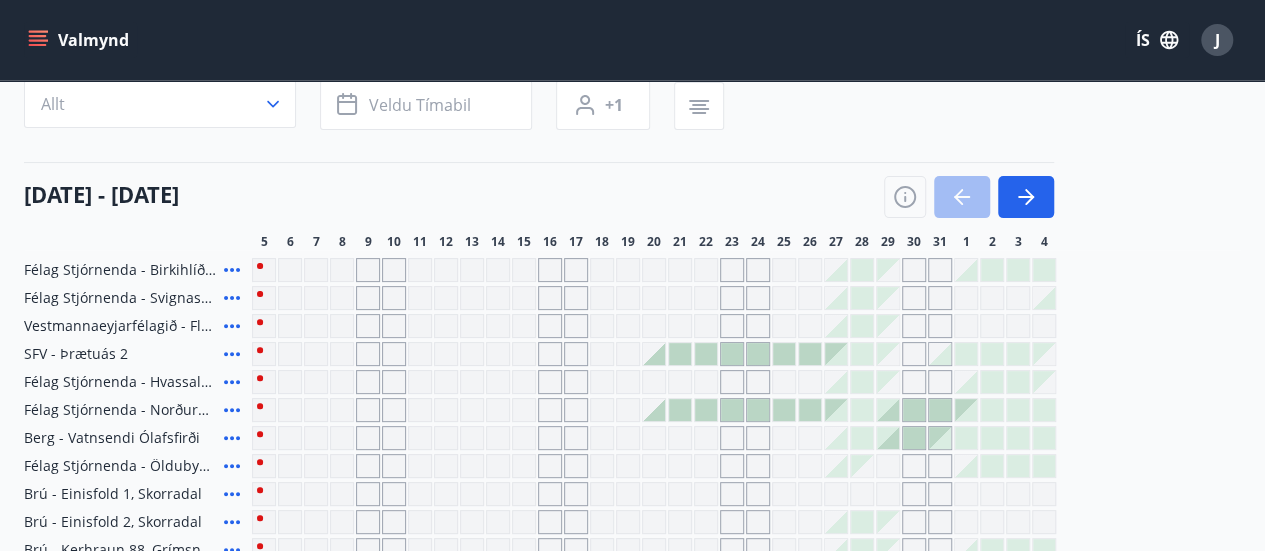 scroll, scrollTop: 160, scrollLeft: 0, axis: vertical 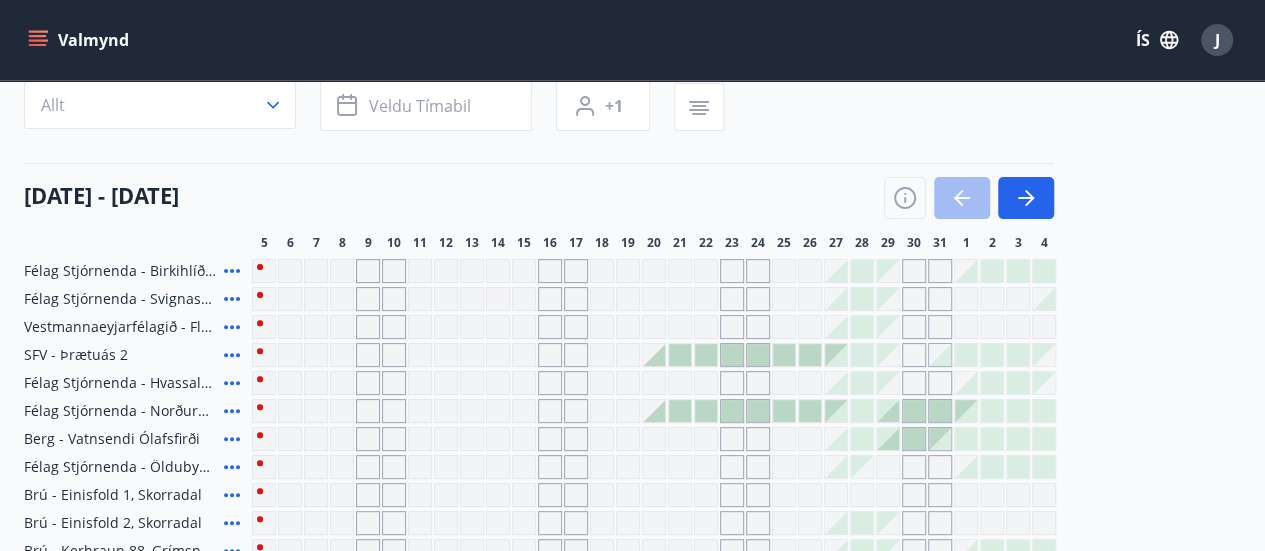 click 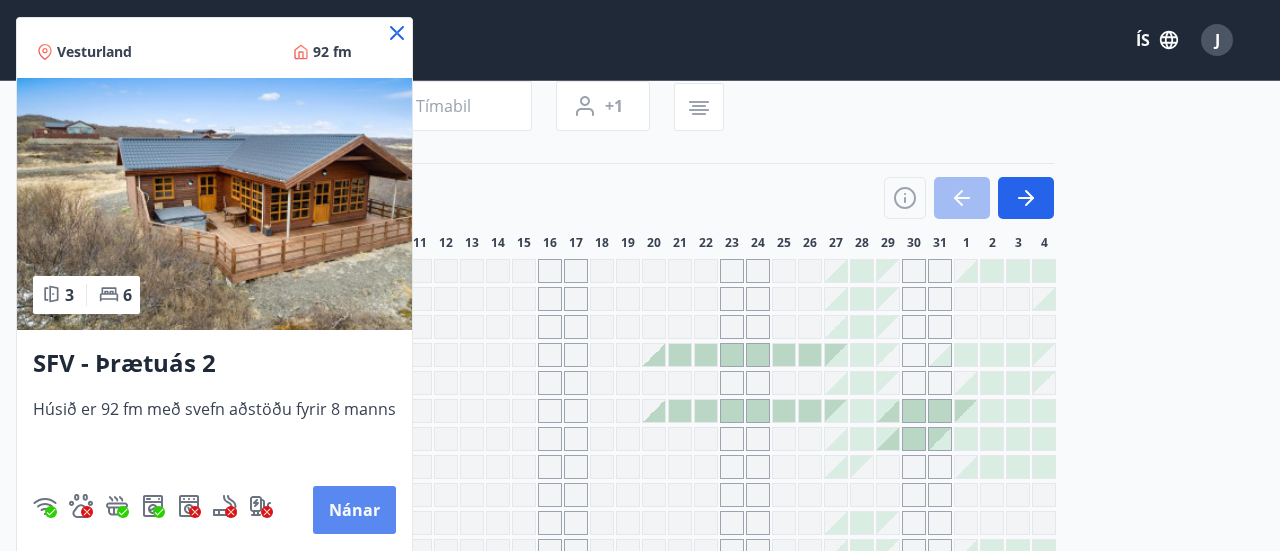 click on "Nánar" at bounding box center (354, 510) 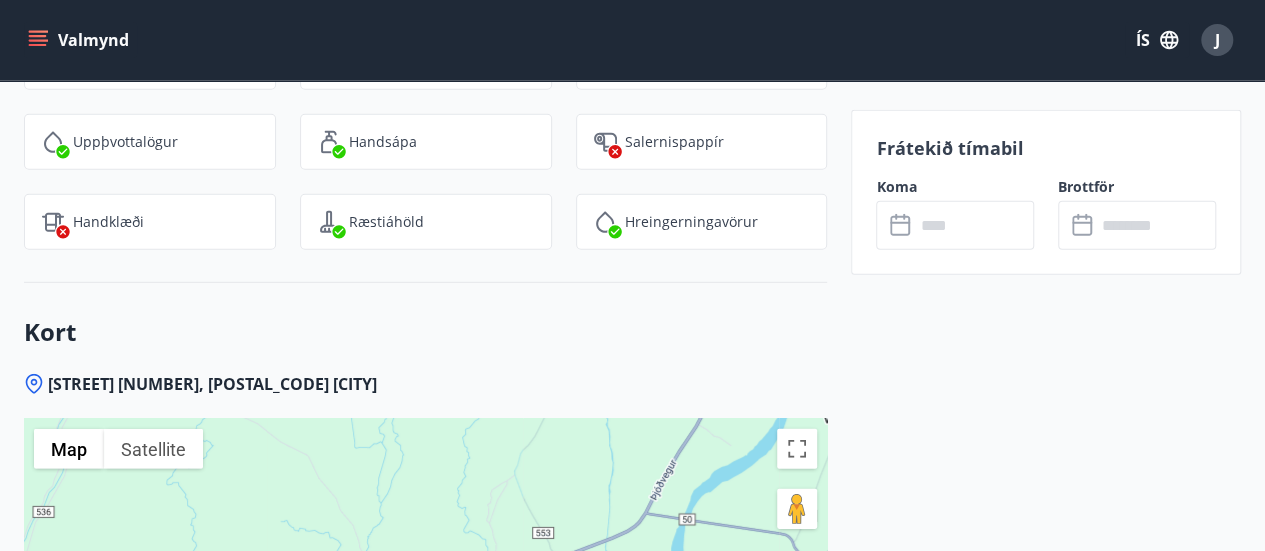 scroll, scrollTop: 2807, scrollLeft: 0, axis: vertical 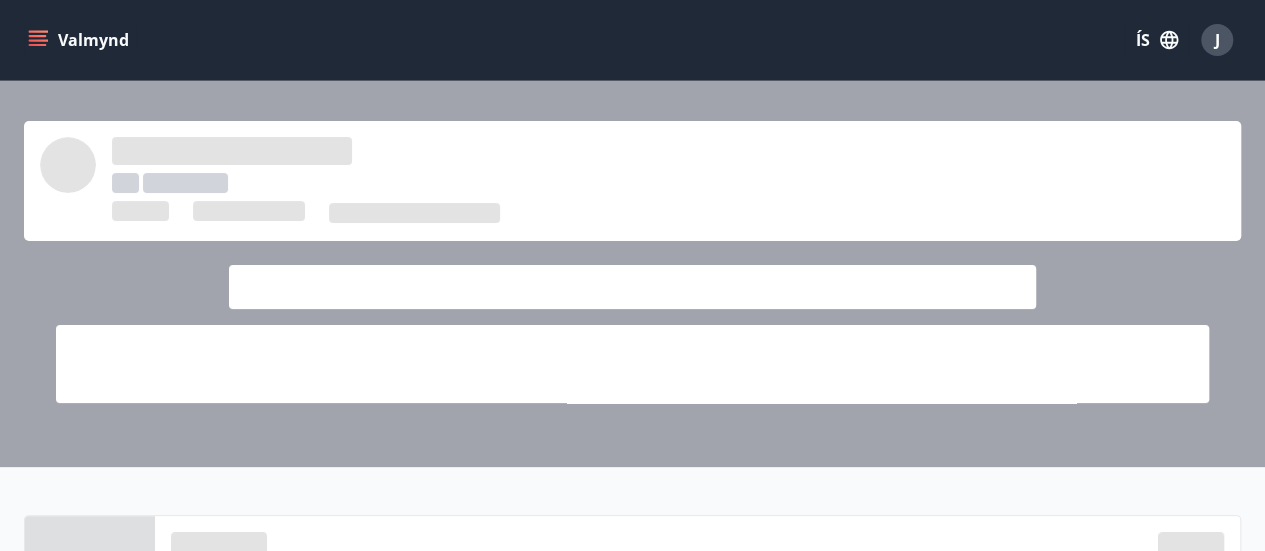 click 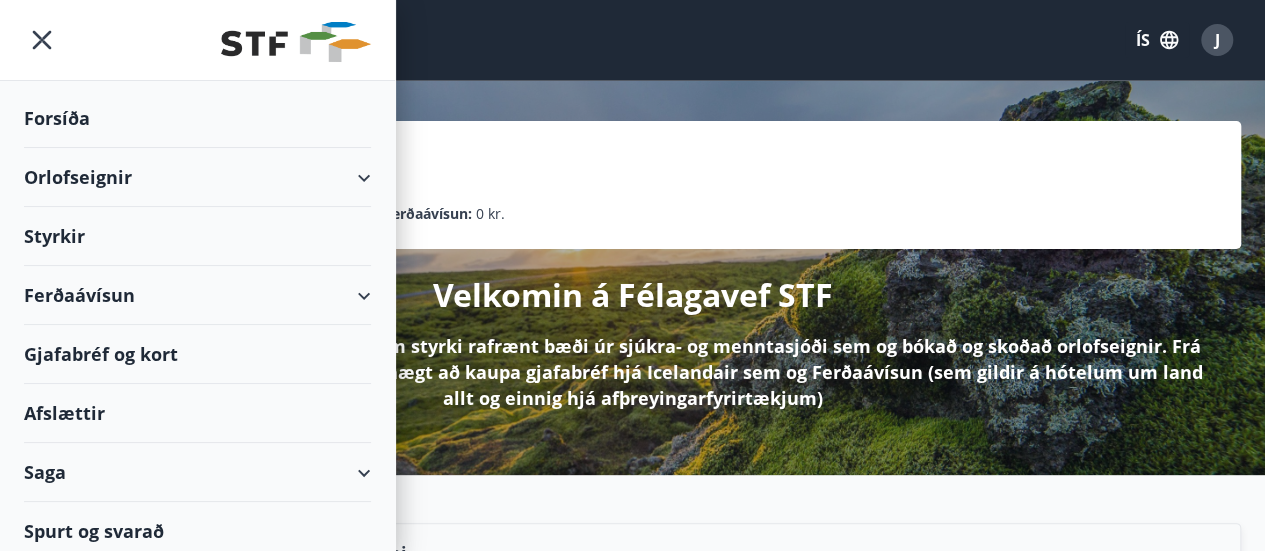 click on "Styrkir" at bounding box center [197, 118] 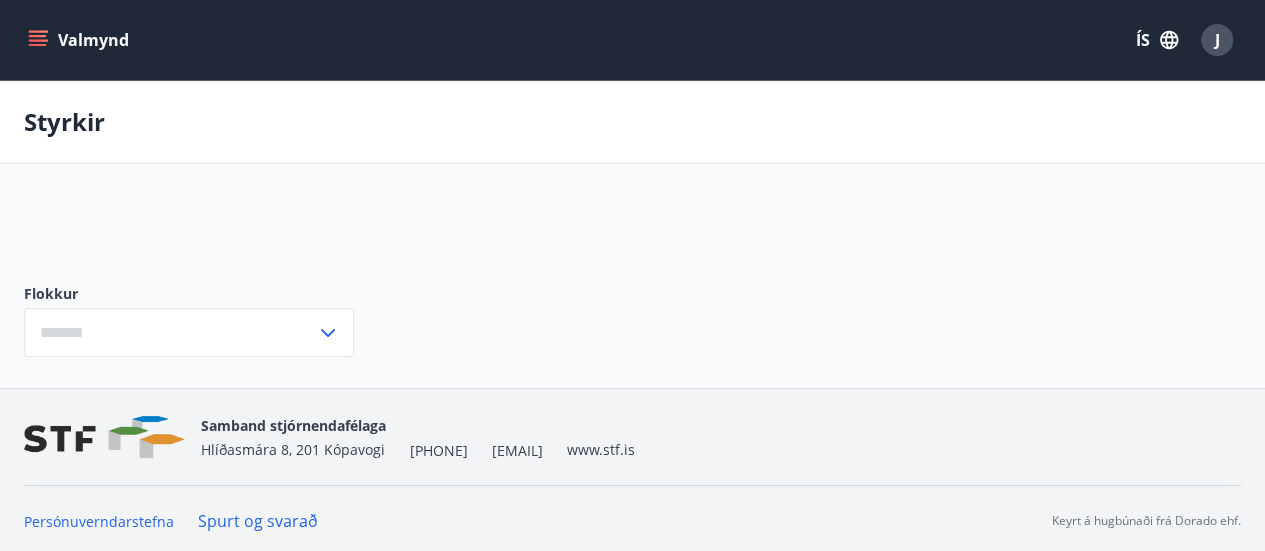 type on "***" 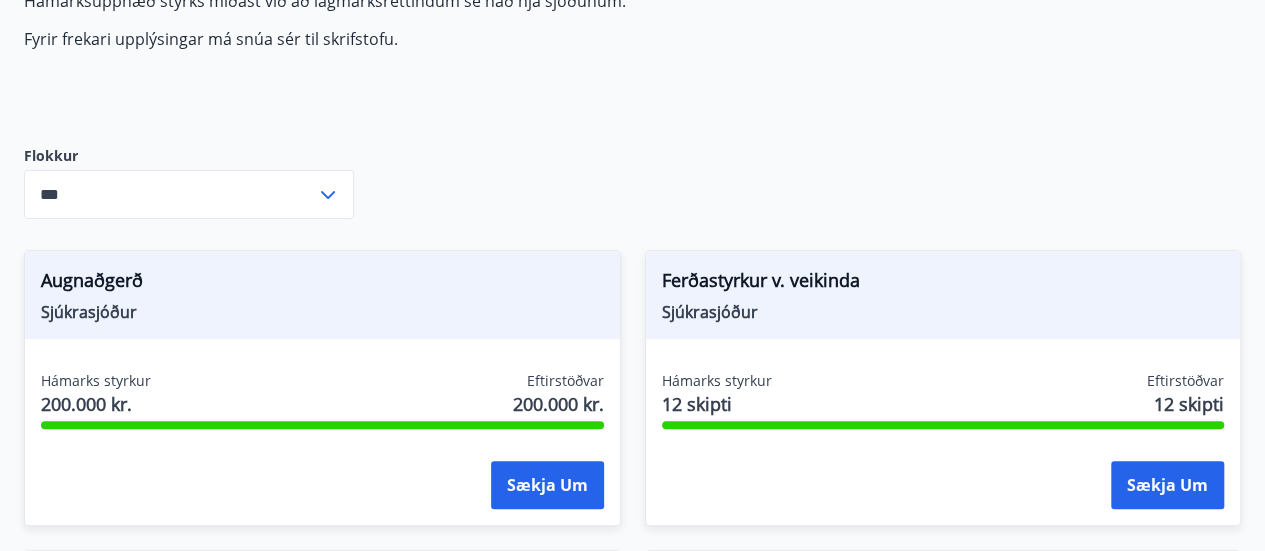 scroll, scrollTop: 276, scrollLeft: 0, axis: vertical 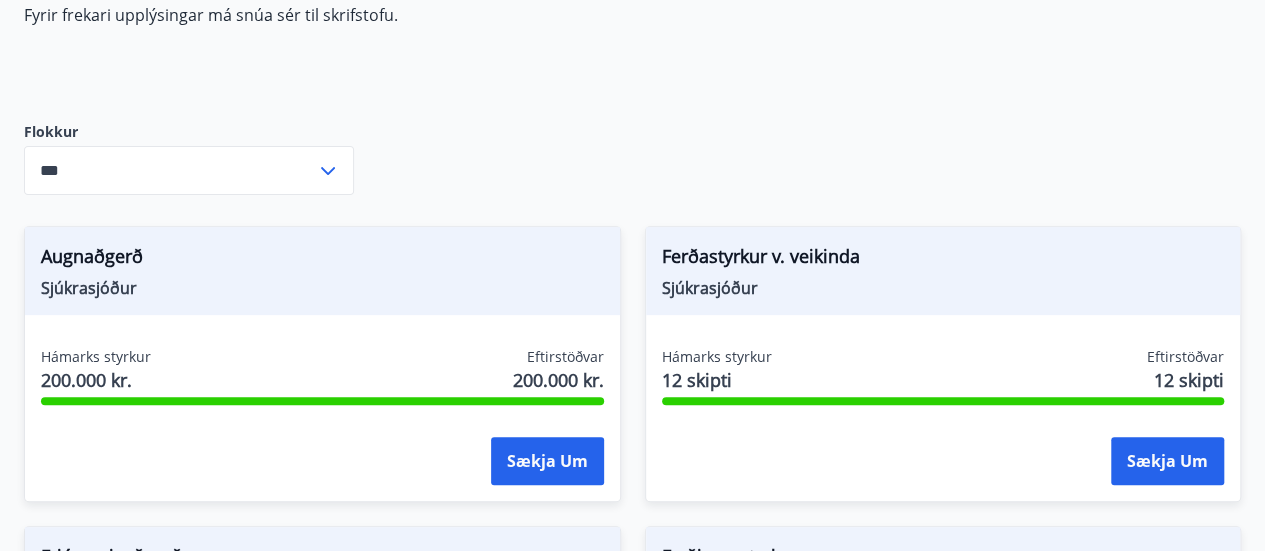 click on "***" at bounding box center [170, 170] 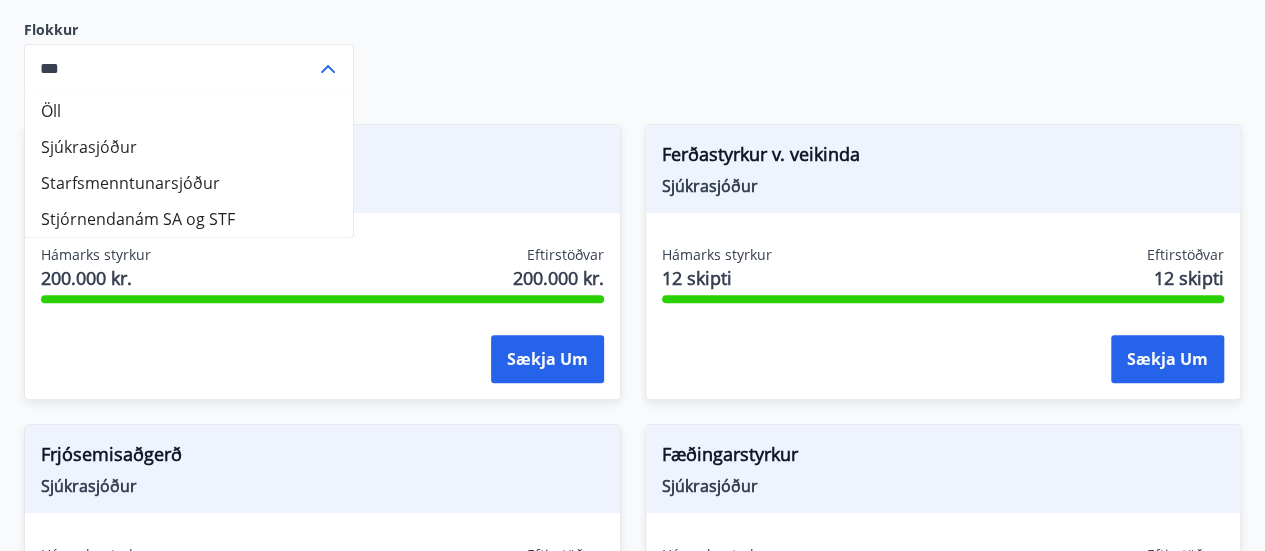 scroll, scrollTop: 380, scrollLeft: 0, axis: vertical 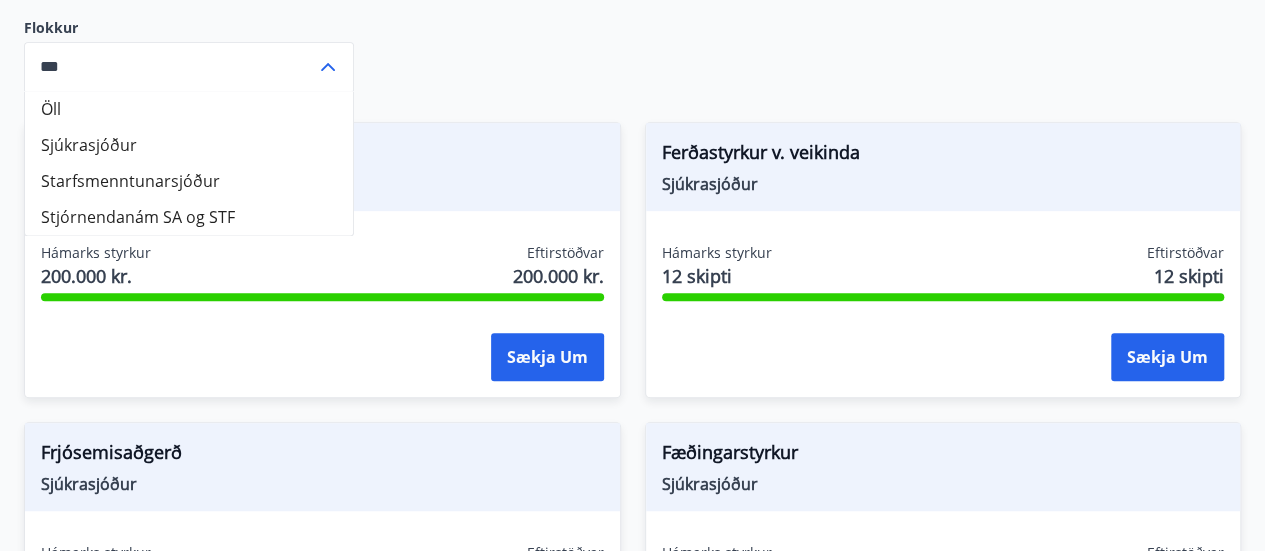 click on "Hér fyrir neðan getur þú sótt um þá styrki sem þér standa til boða úr mennta- og sjúkrasjóði.
Hámarksupphæð styrks miðast við að lágmarksréttindum sé náð hjá sjóðunum.
Fyrir frekari upplýsingar má snúa sér til skrifstofu.
Flokkur Öll Sjúkrasjóður Starfsmenntunarsjóður Stjórnendanám SA og STF *** ​ Augnaðgerð Sjúkrasjóður Hámarks styrkur [AMOUNT] kr. Eftirstöðvar [AMOUNT] kr. Sækja um Ferðastyrkur v. veikinda Sjúkrasjóður Hámarks styrkur 12 skipti Eftirstöðvar 12 skipti Sækja um Frjósemisaðgerð Sjúkrasjóður Hámarks styrkur 4 skipti Eftirstöðvar 4 skipti Sækja um Fæðingarstyrkur Sjúkrasjóður Hámarks styrkur [AMOUNT] kr. Eftirstöðvar [AMOUNT] kr. Sækja um Gleraugnastyrkur Sjúkrasjóður Hámarks styrkur [AMOUNT] kr. Eftirstöðvar 0 kr. Sækja um Heilsustofnun Sjúkrasjóður Hámarks styrkur 1 skipti Eftirstöðvar 1 skipti Sækja um Heilsustyrkur - líkamsrækt Sjúkrasjóður Hámarks styrkur [AMOUNT] kr. Eftirstöðvar Sækja um" at bounding box center (632, 1323) 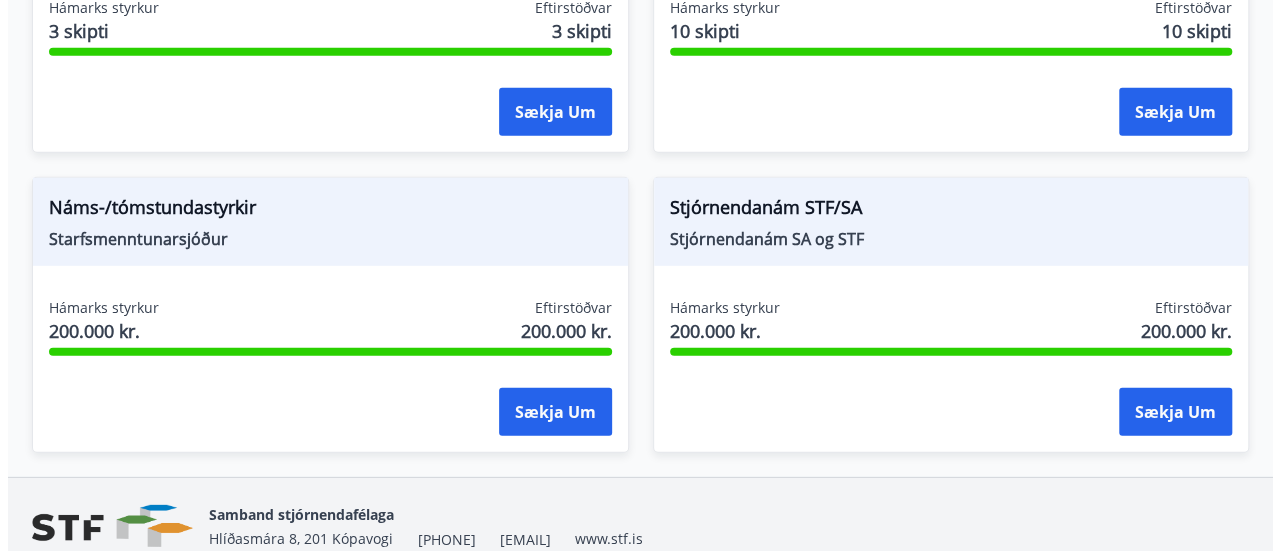 scroll, scrollTop: 2724, scrollLeft: 0, axis: vertical 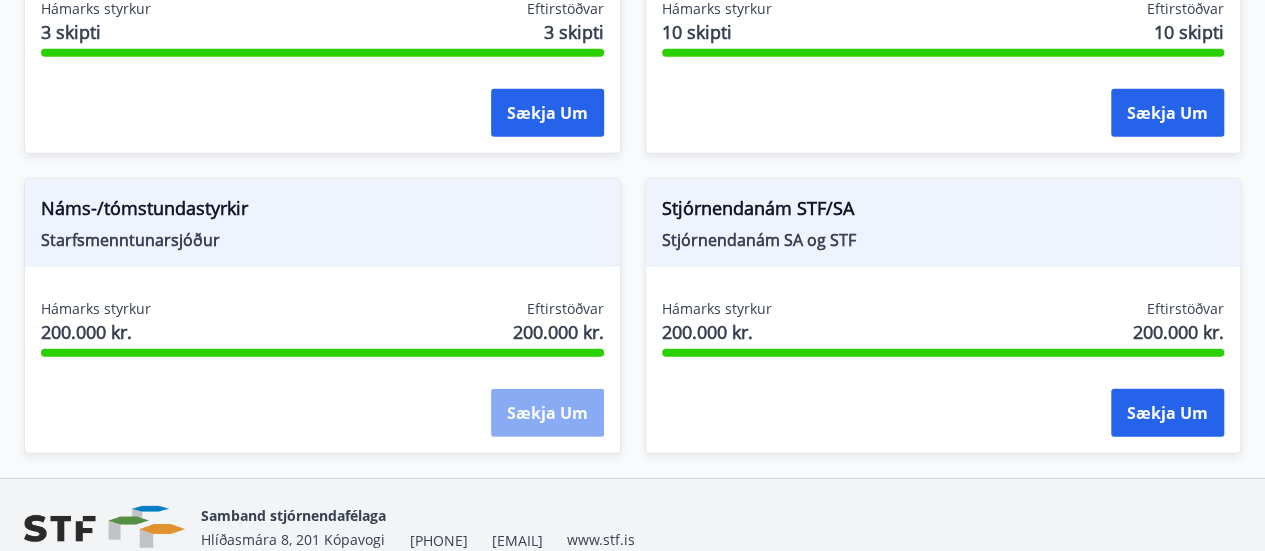 click on "Sækja um" at bounding box center [547, 413] 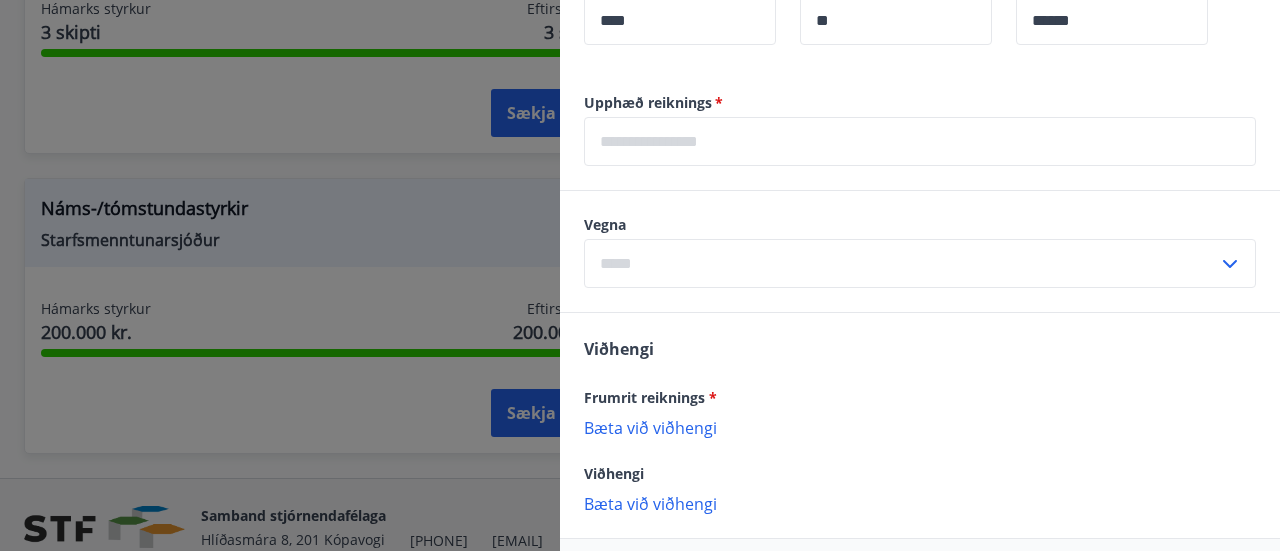 scroll, scrollTop: 1038, scrollLeft: 0, axis: vertical 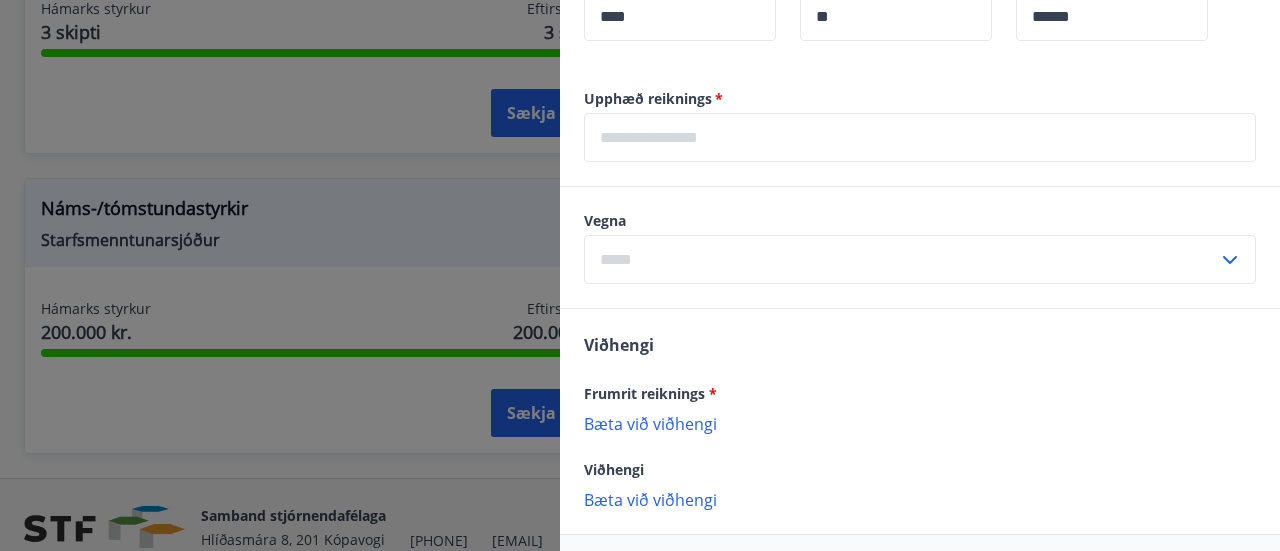 click at bounding box center (901, 259) 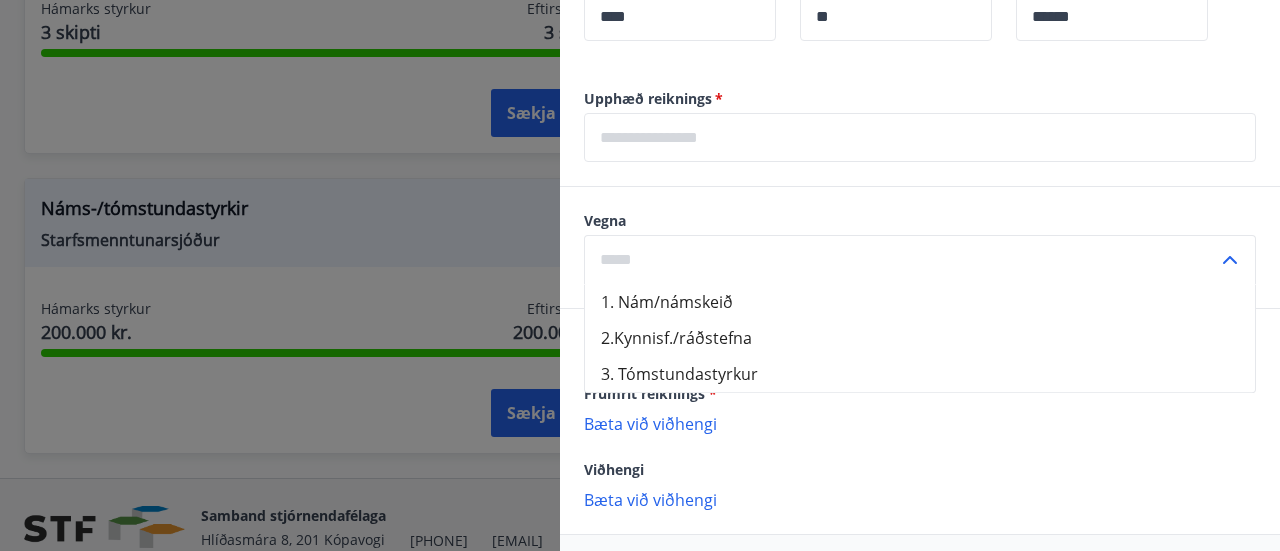 click on "Vegna 1. Nám/námskeið 2.Kynnisf./ráðstefna 3. Tómstundastyrkur ​" at bounding box center [920, 247] 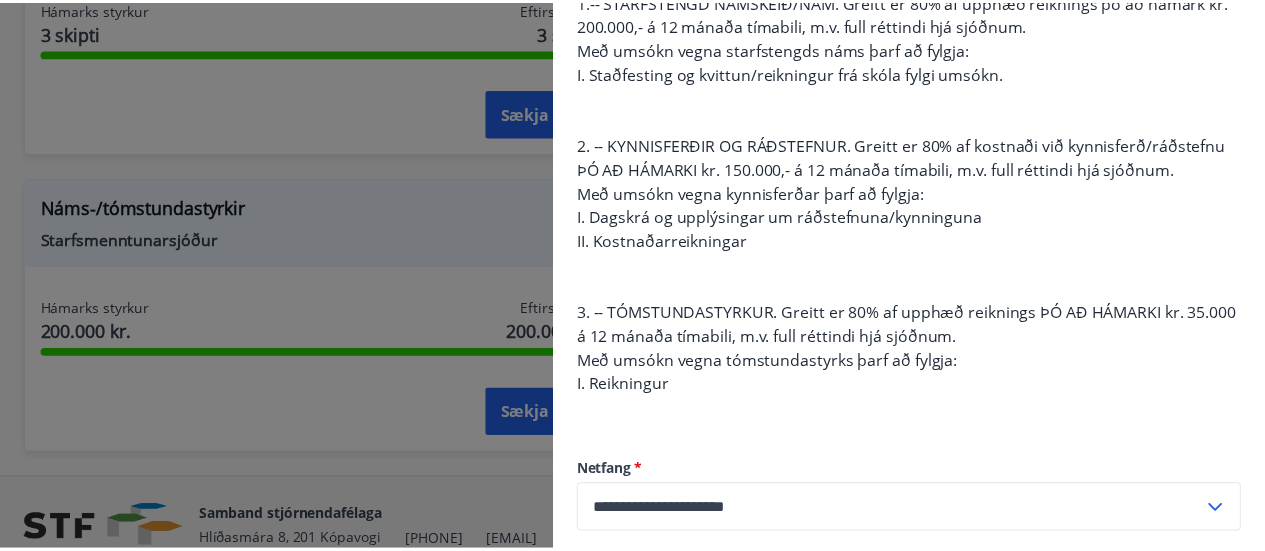 scroll, scrollTop: 271, scrollLeft: 0, axis: vertical 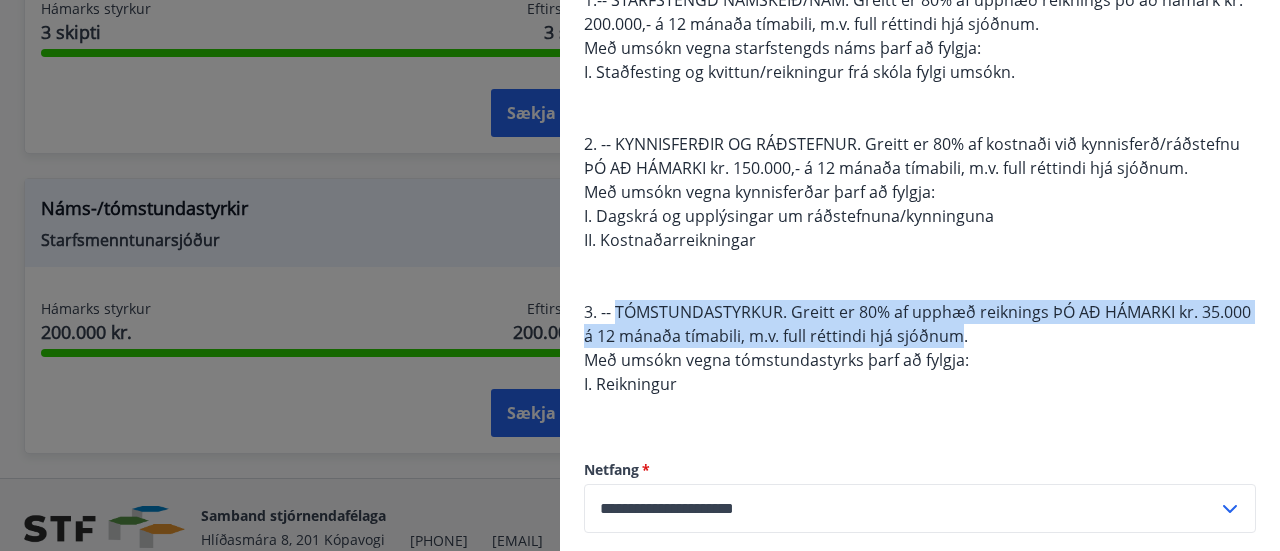drag, startPoint x: 619, startPoint y: 308, endPoint x: 1013, endPoint y: 324, distance: 394.32474 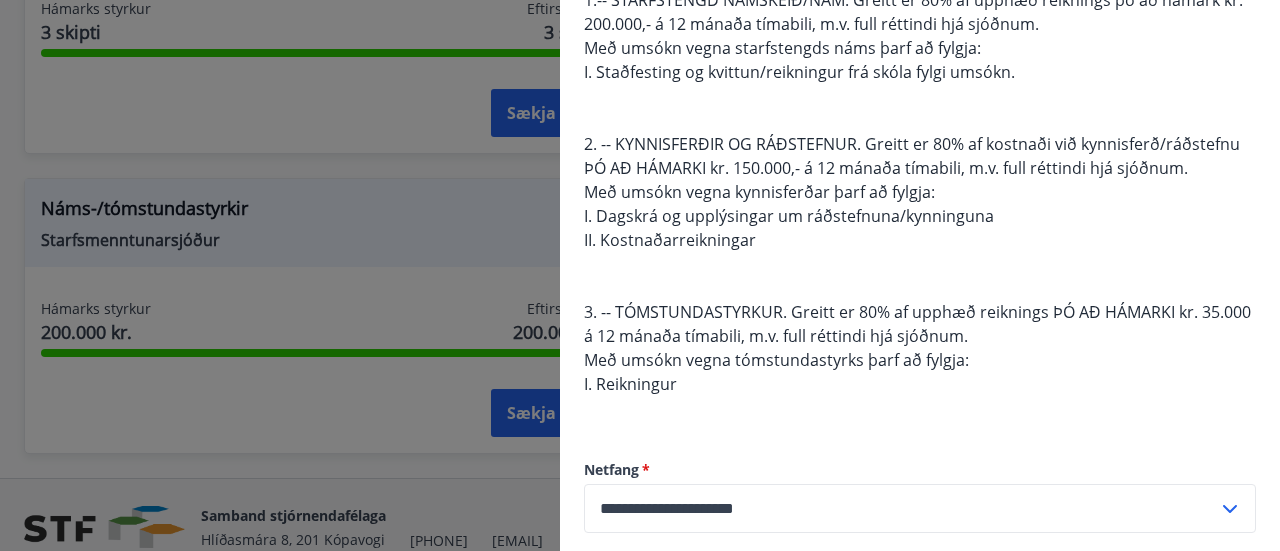 click at bounding box center (640, 275) 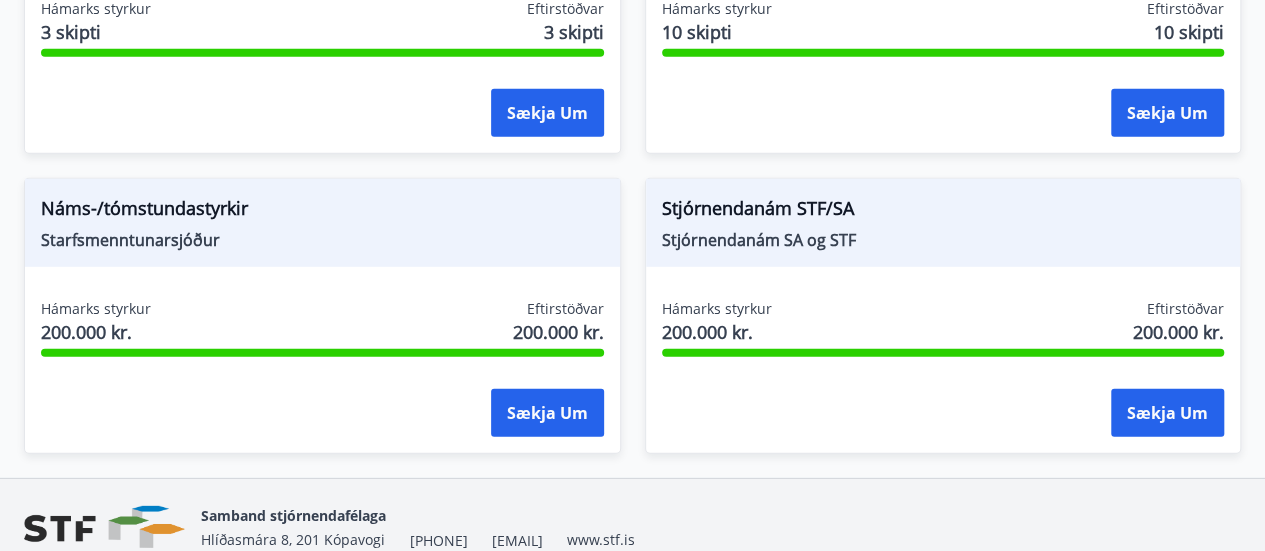 scroll, scrollTop: 0, scrollLeft: 0, axis: both 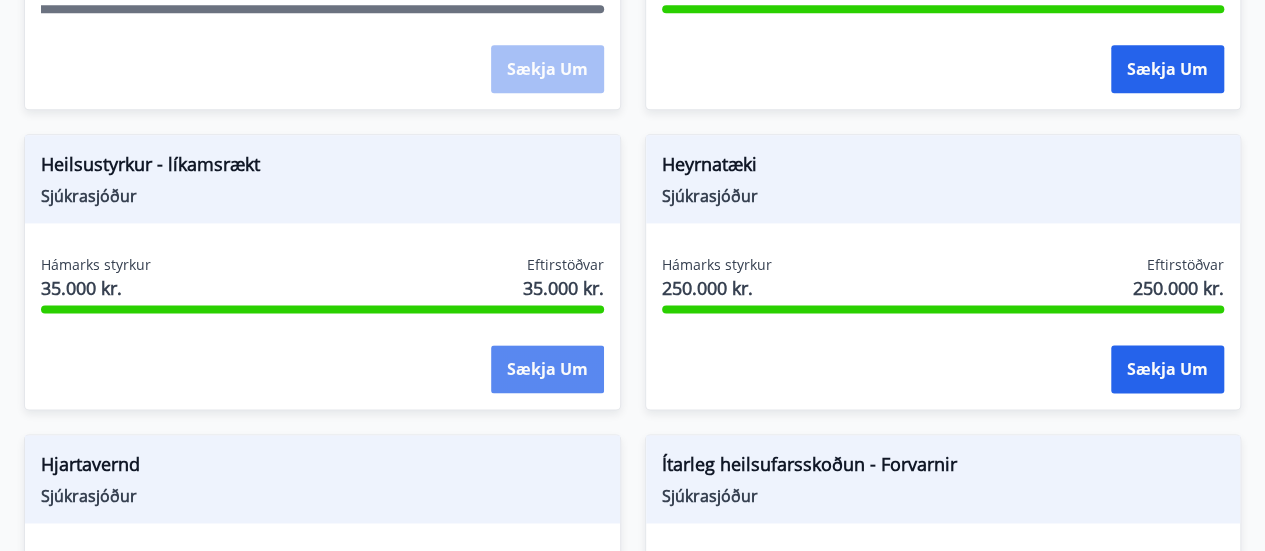 click on "Sækja um" at bounding box center [547, 369] 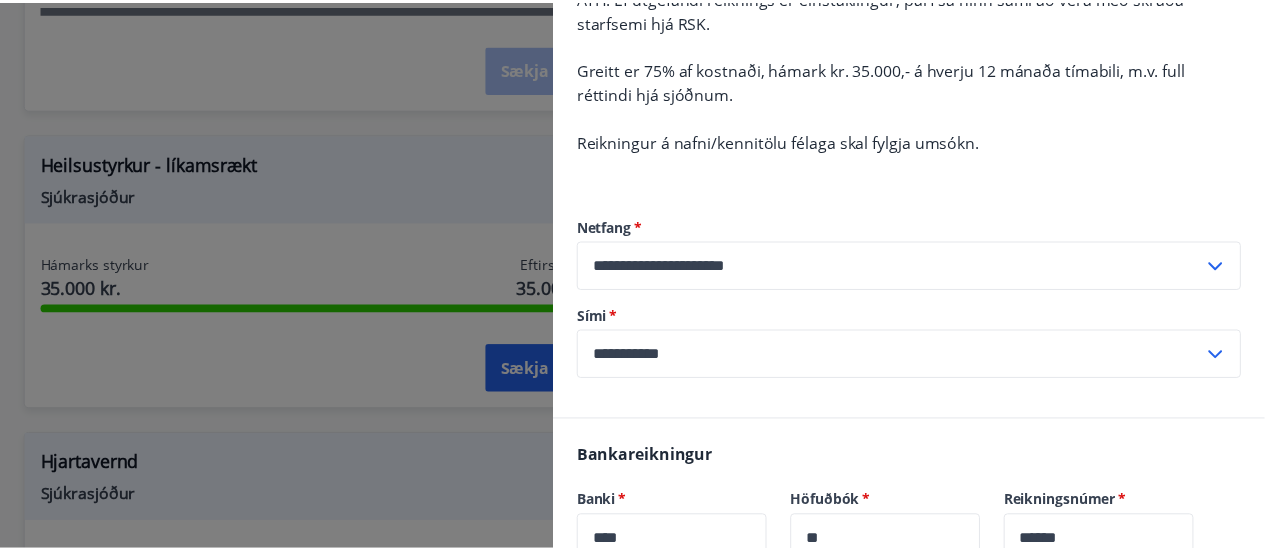 scroll, scrollTop: 0, scrollLeft: 0, axis: both 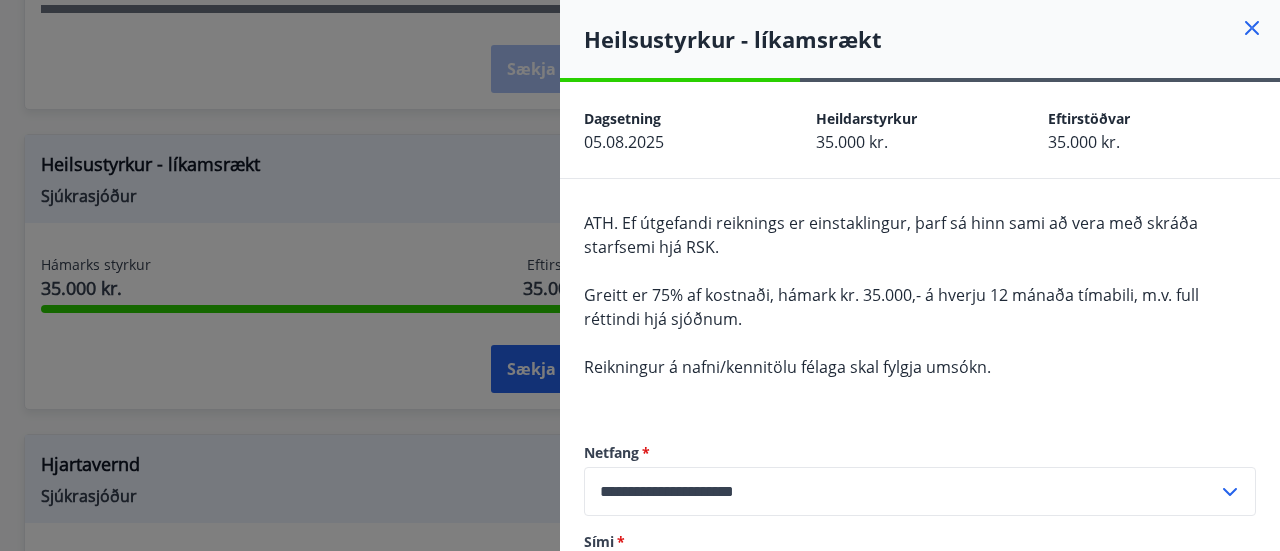 click 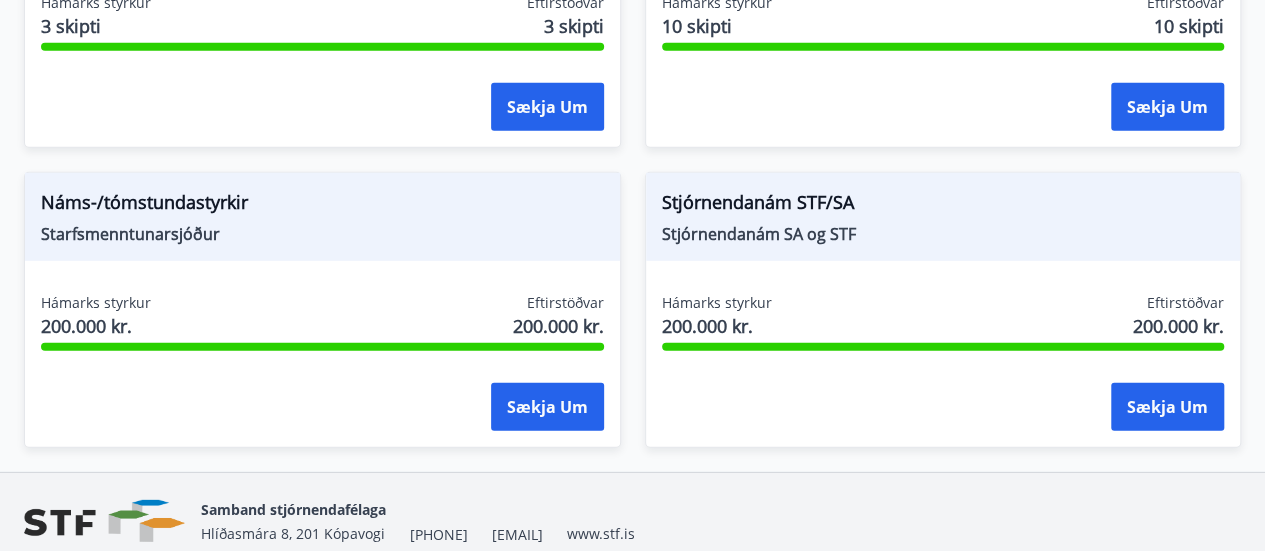 scroll, scrollTop: 2811, scrollLeft: 0, axis: vertical 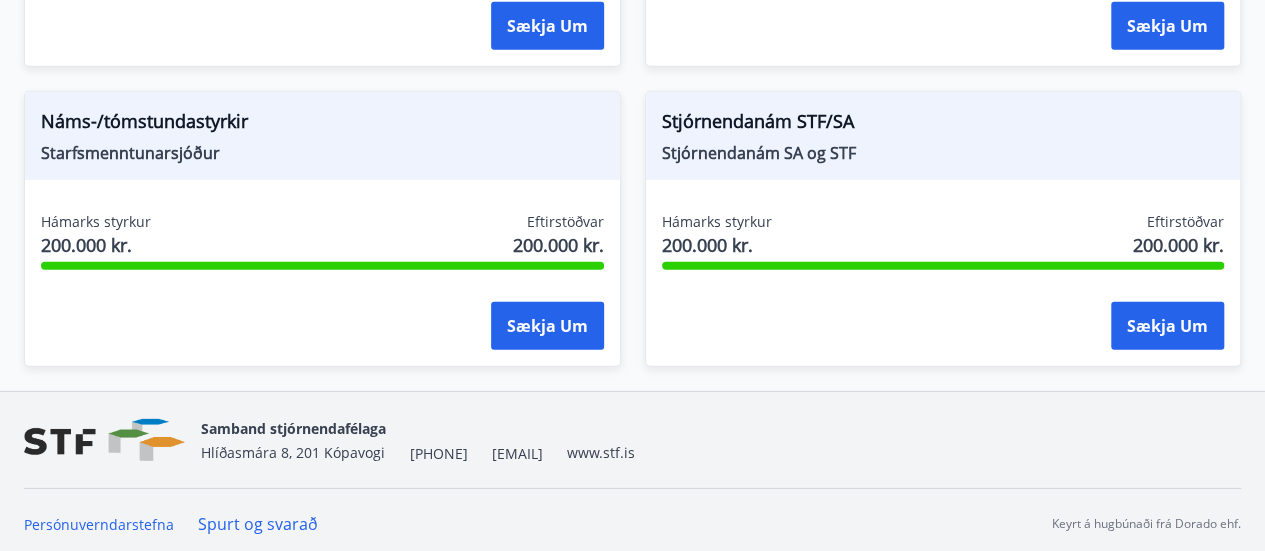 drag, startPoint x: 596, startPoint y: 448, endPoint x: 528, endPoint y: 447, distance: 68.007355 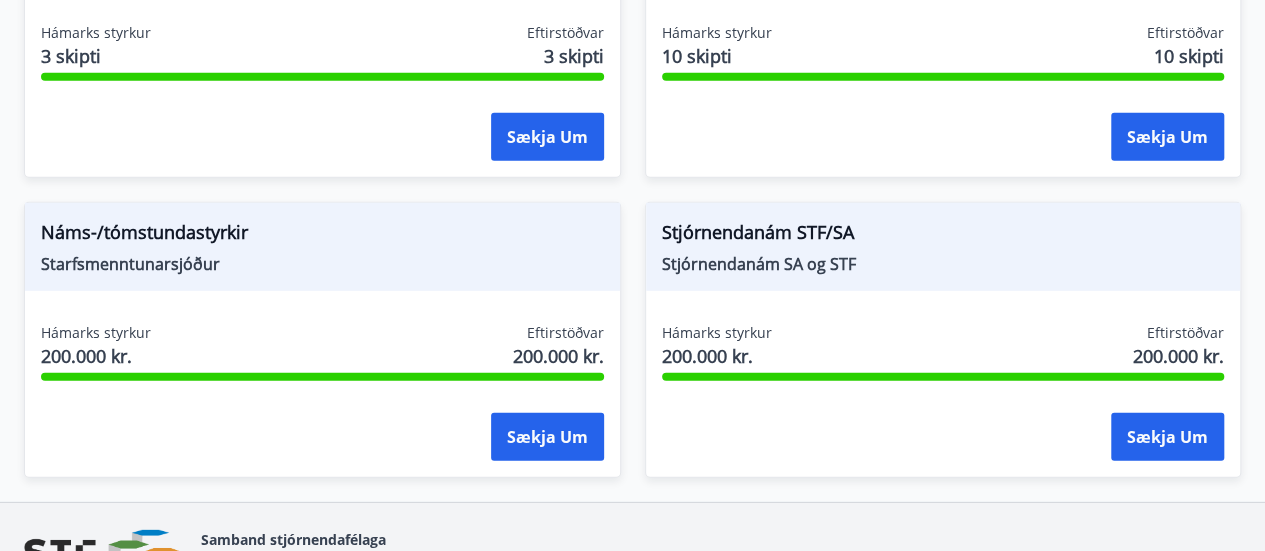 scroll, scrollTop: 2699, scrollLeft: 0, axis: vertical 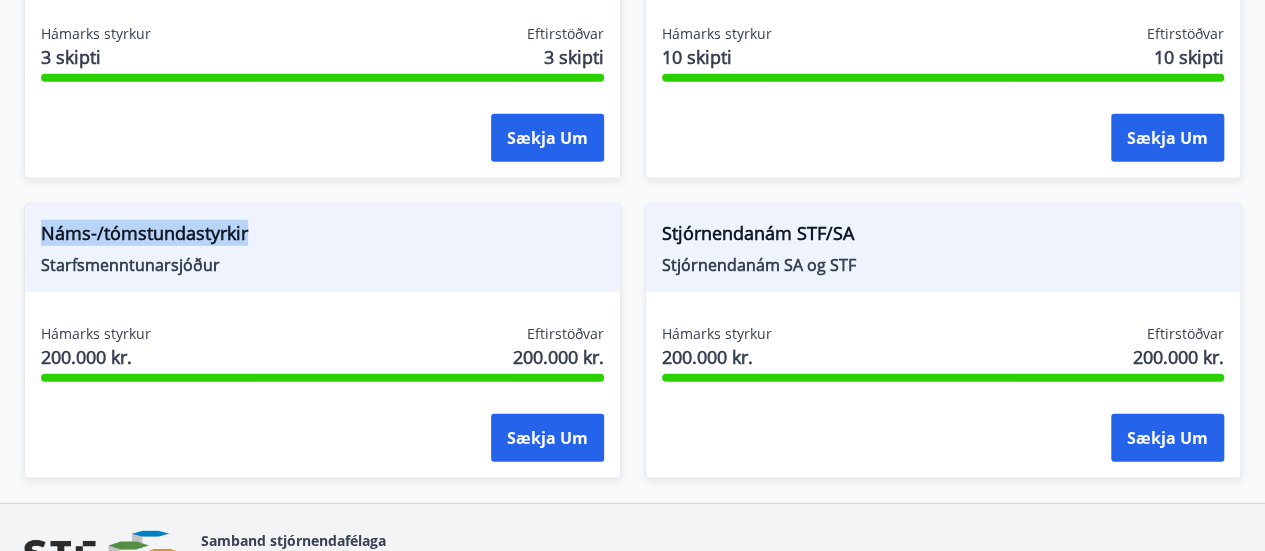 drag, startPoint x: 269, startPoint y: 223, endPoint x: 40, endPoint y: 223, distance: 229 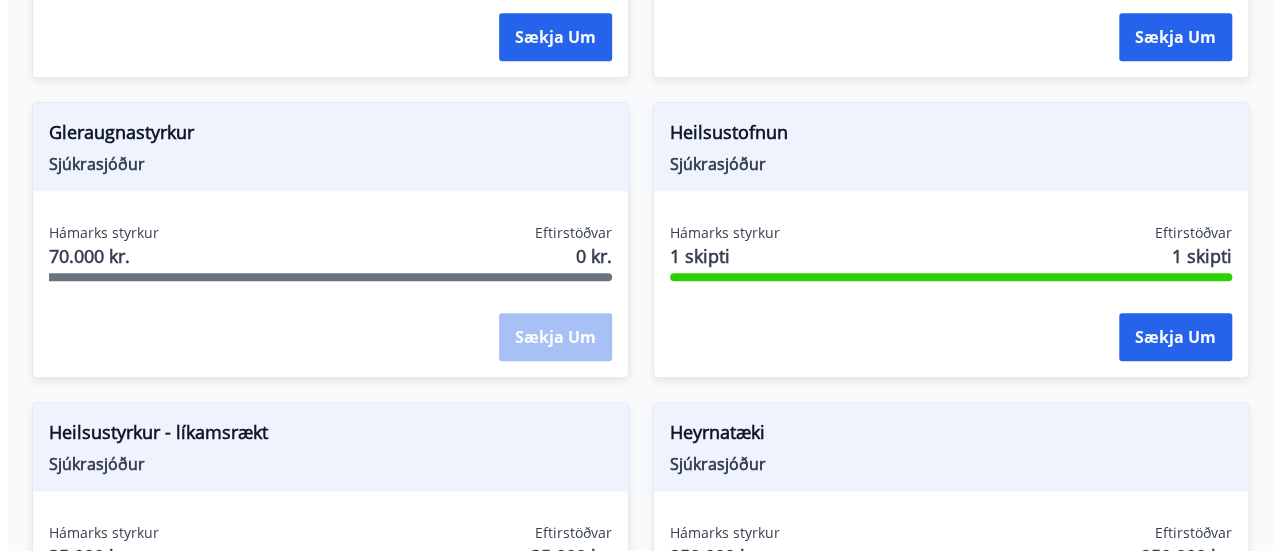scroll, scrollTop: 1001, scrollLeft: 0, axis: vertical 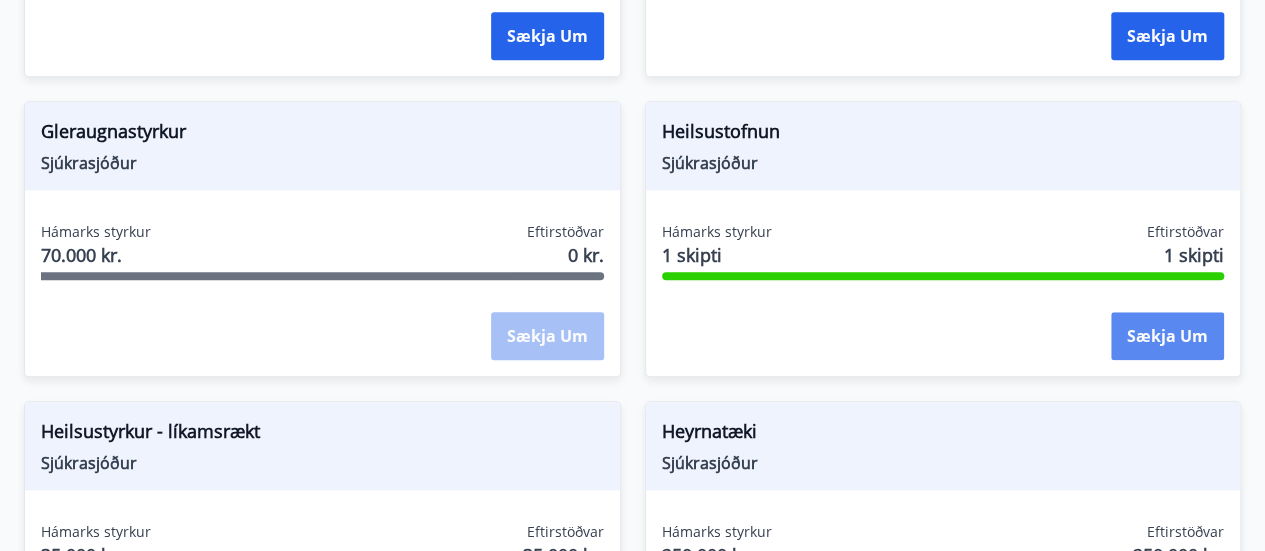click on "Sækja um" at bounding box center (1167, 336) 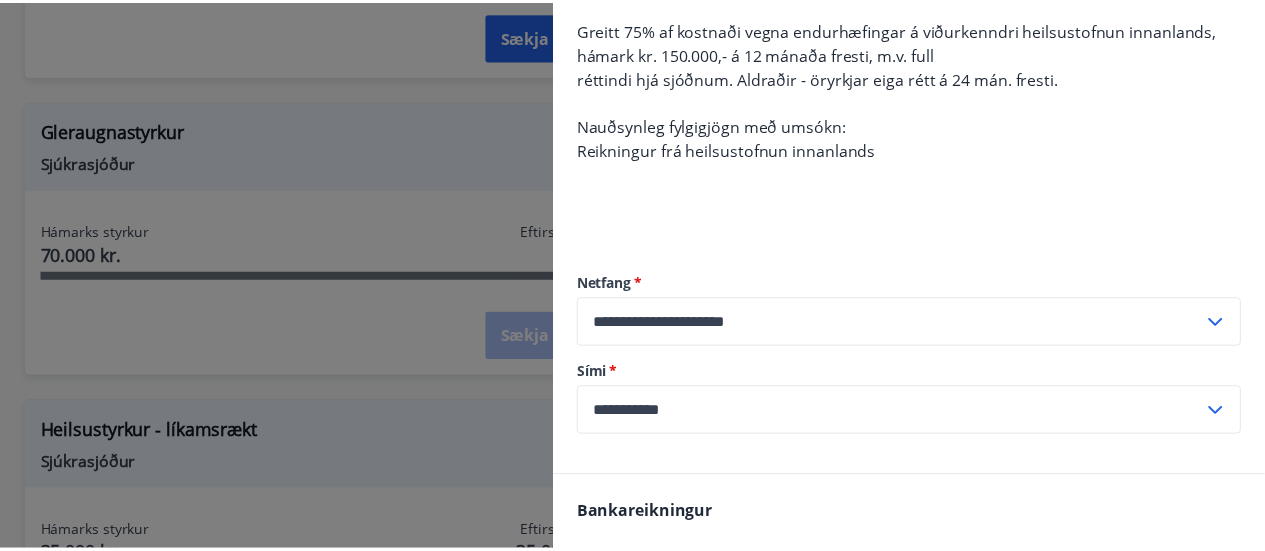 scroll, scrollTop: 0, scrollLeft: 0, axis: both 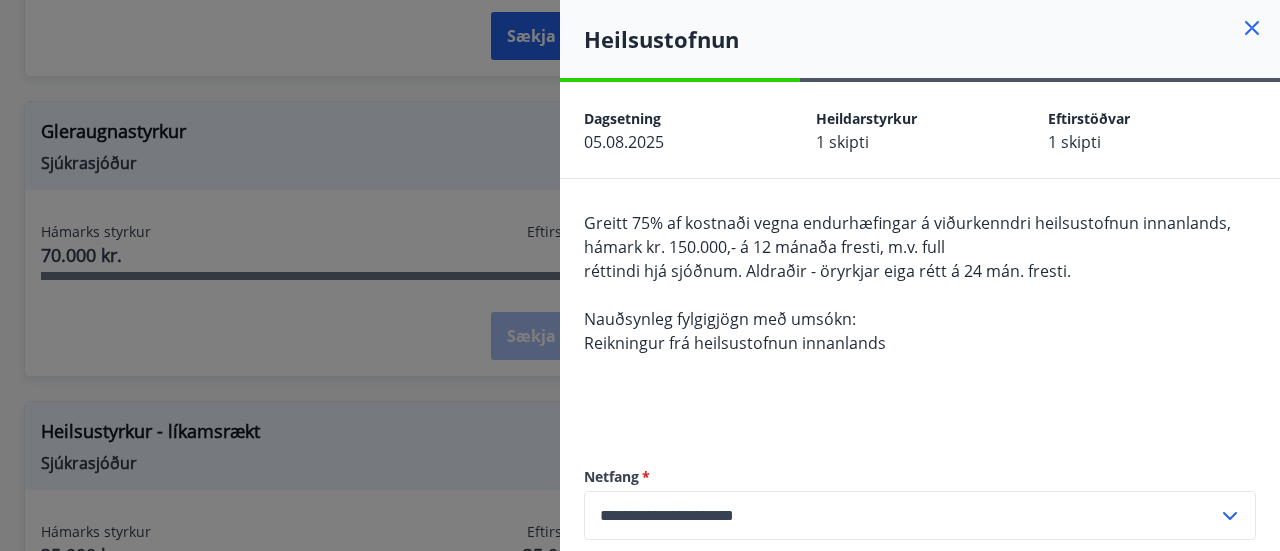 click 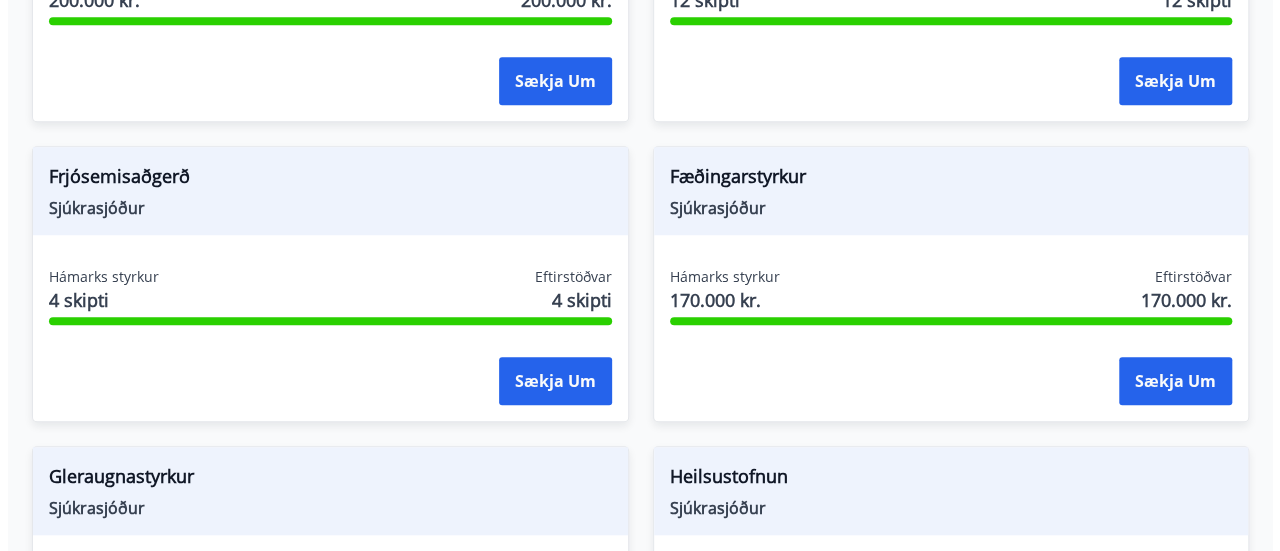 scroll, scrollTop: 653, scrollLeft: 0, axis: vertical 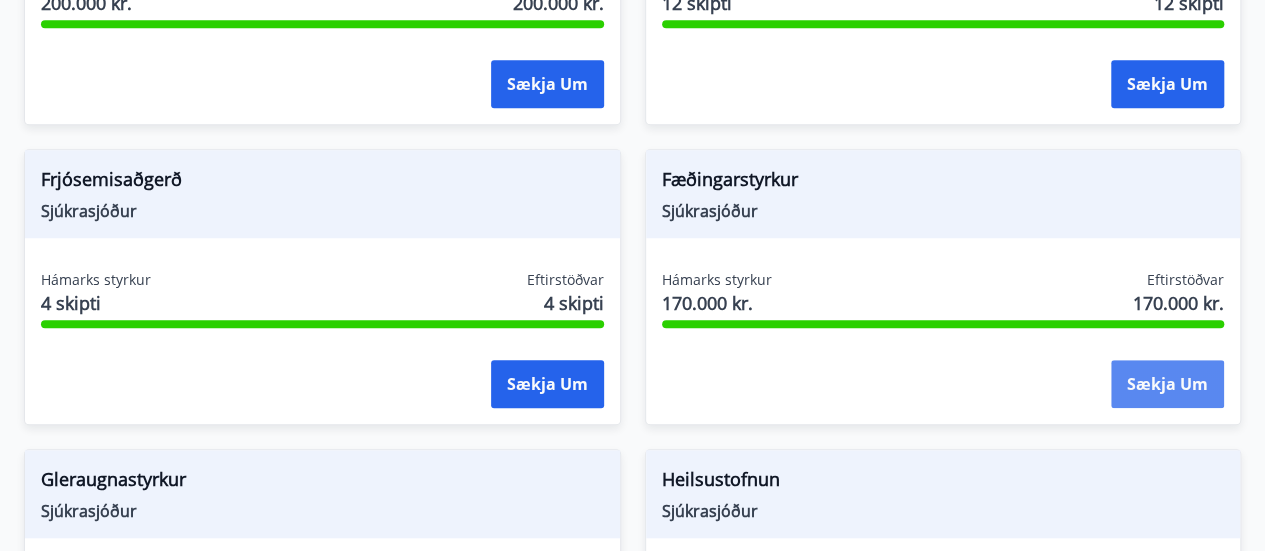 click on "Sækja um" at bounding box center [1167, 384] 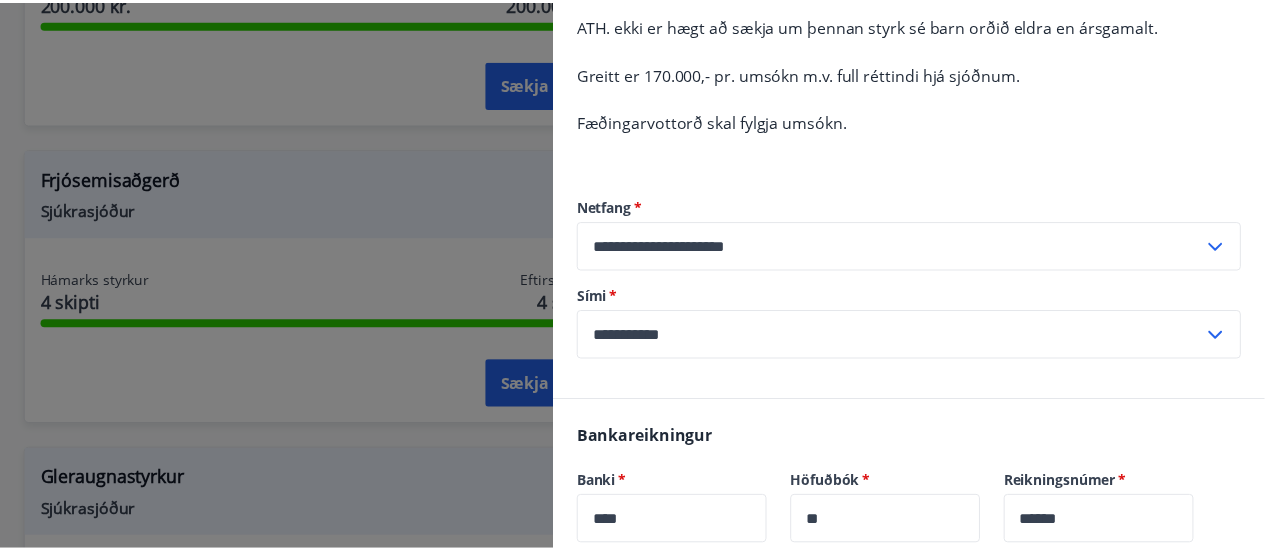 scroll, scrollTop: 0, scrollLeft: 0, axis: both 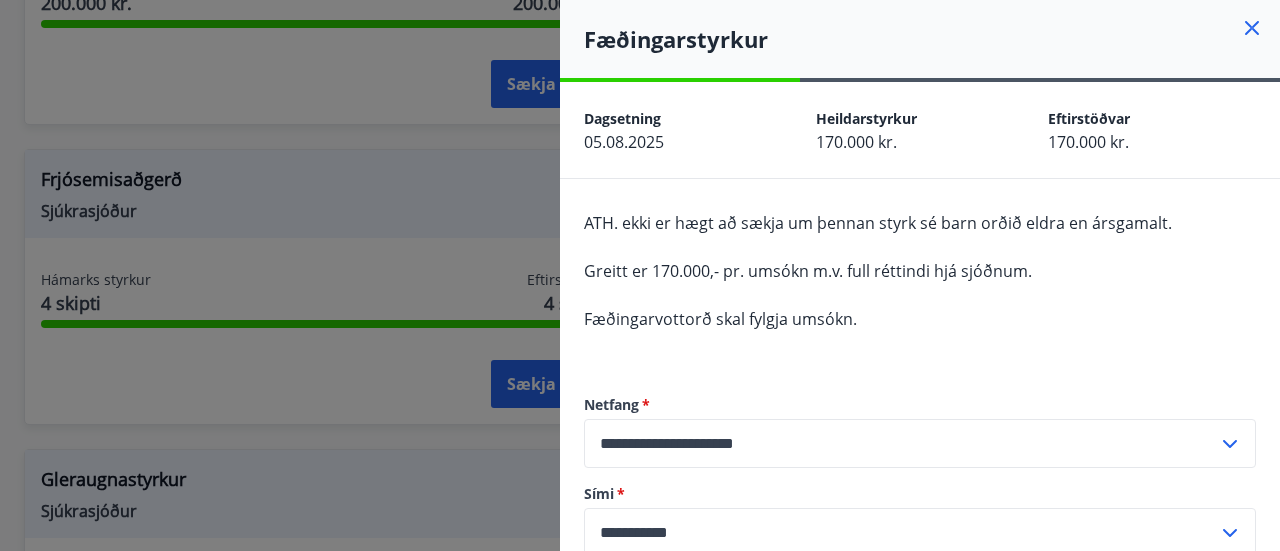 click 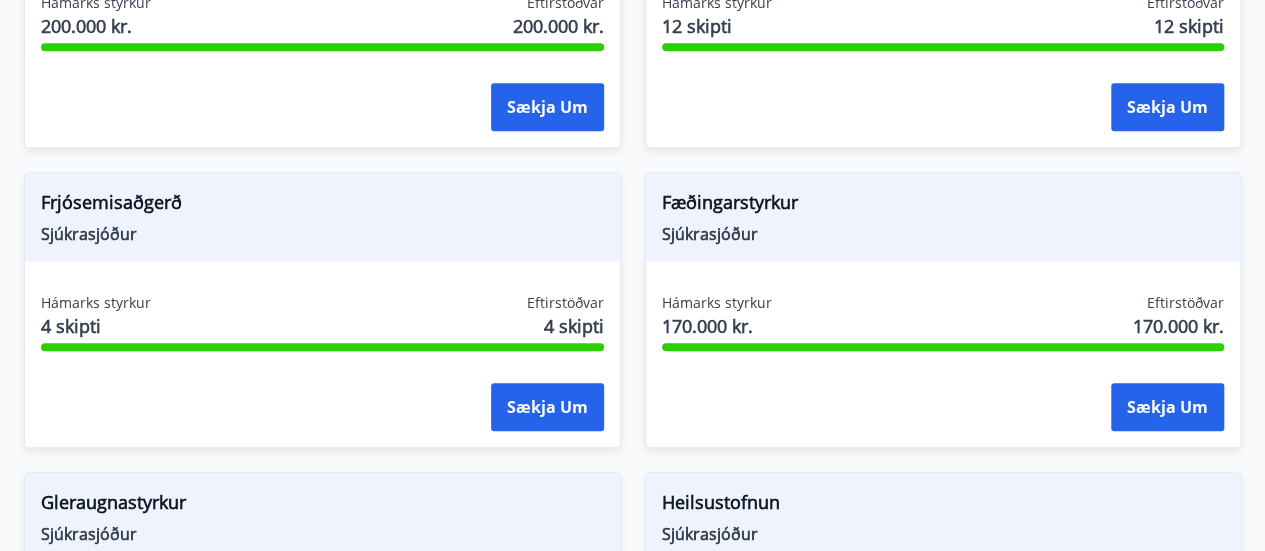 scroll, scrollTop: 629, scrollLeft: 0, axis: vertical 